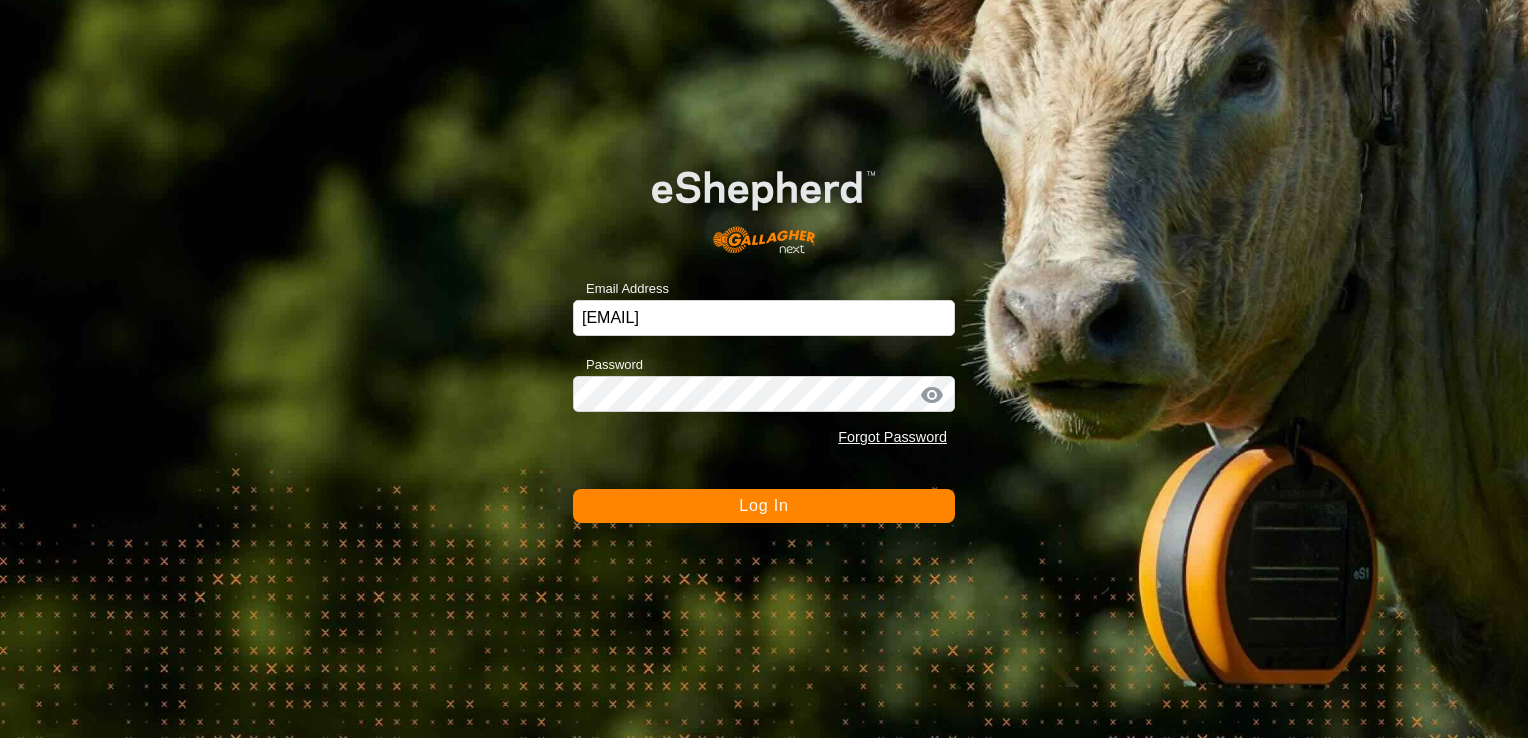 scroll, scrollTop: 0, scrollLeft: 0, axis: both 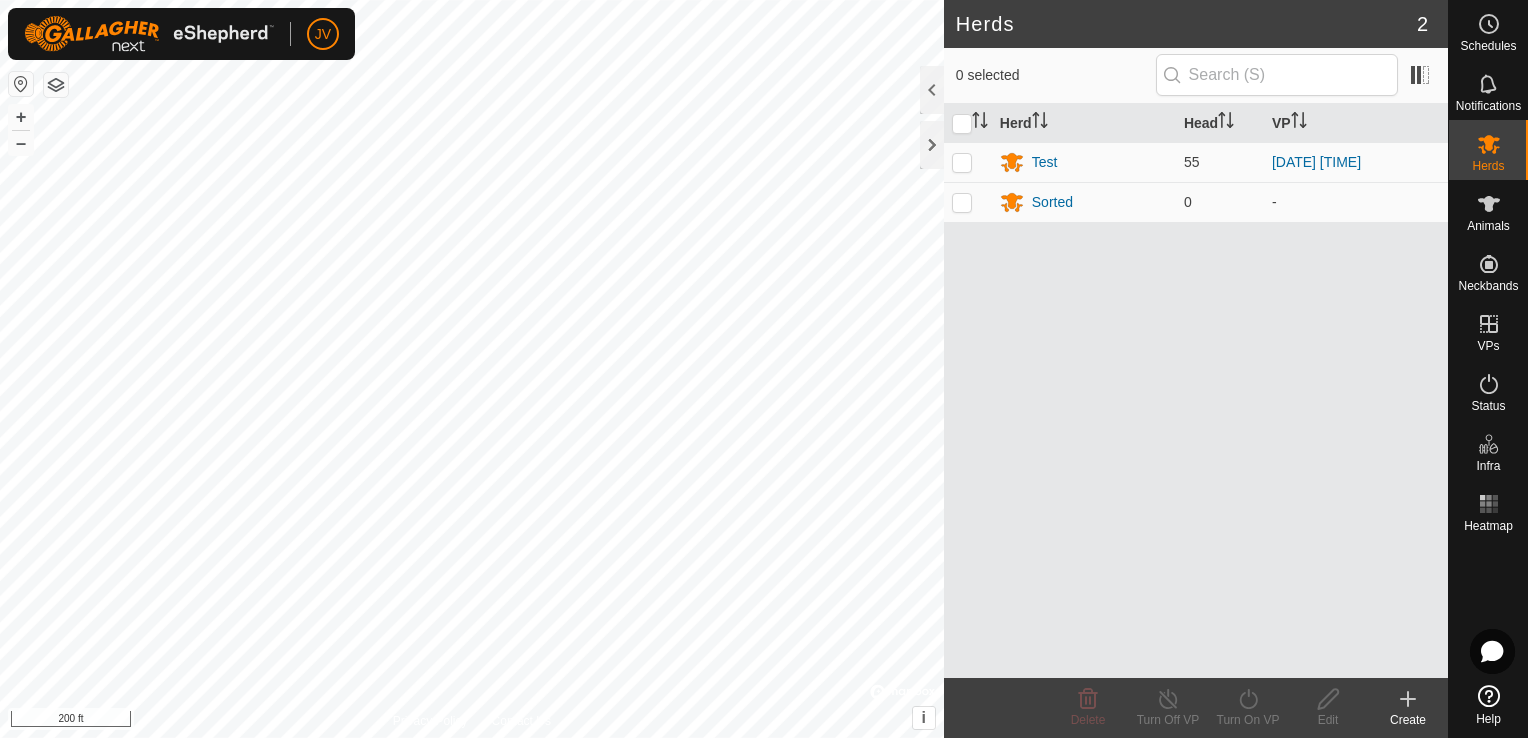 click 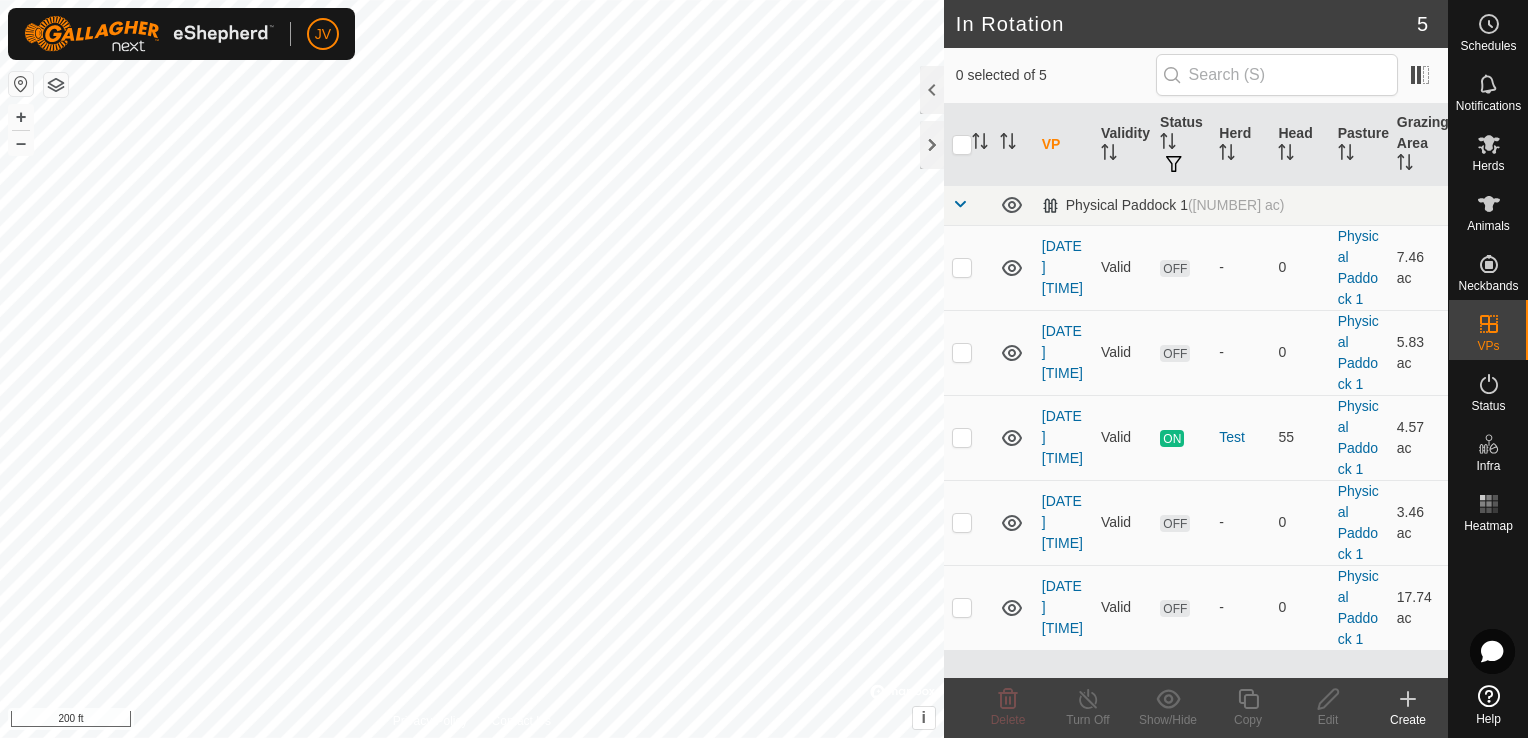 click 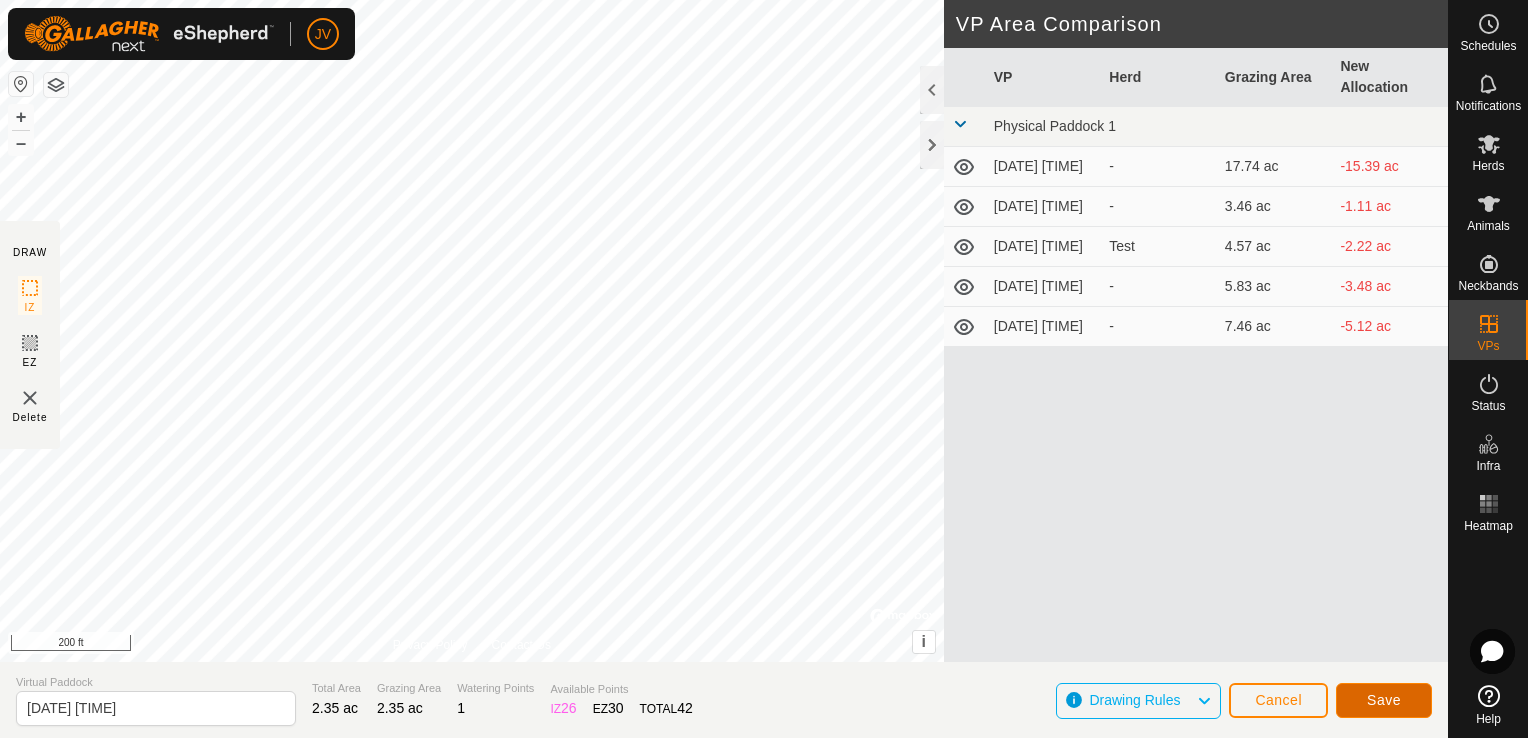 click on "Save" 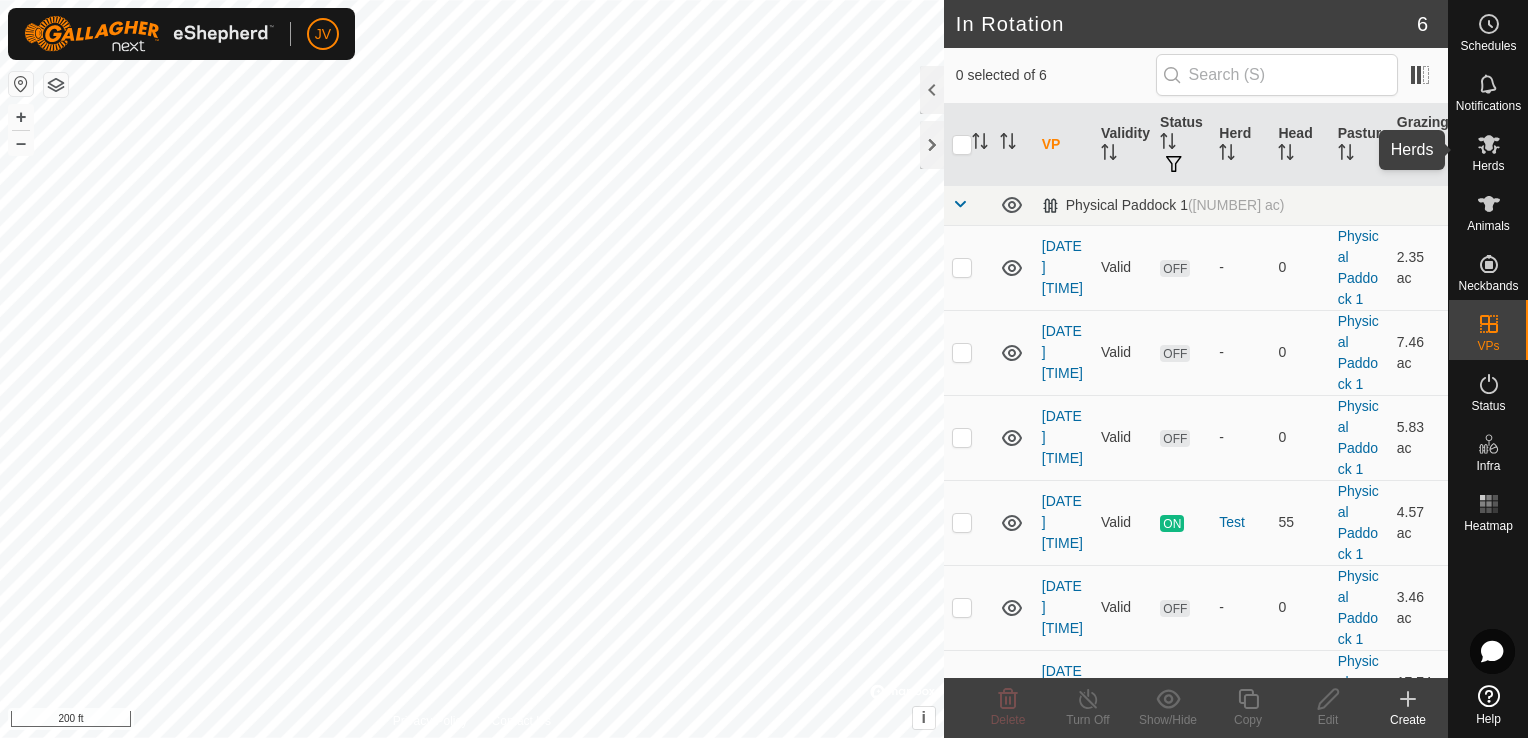 click at bounding box center [1489, 144] 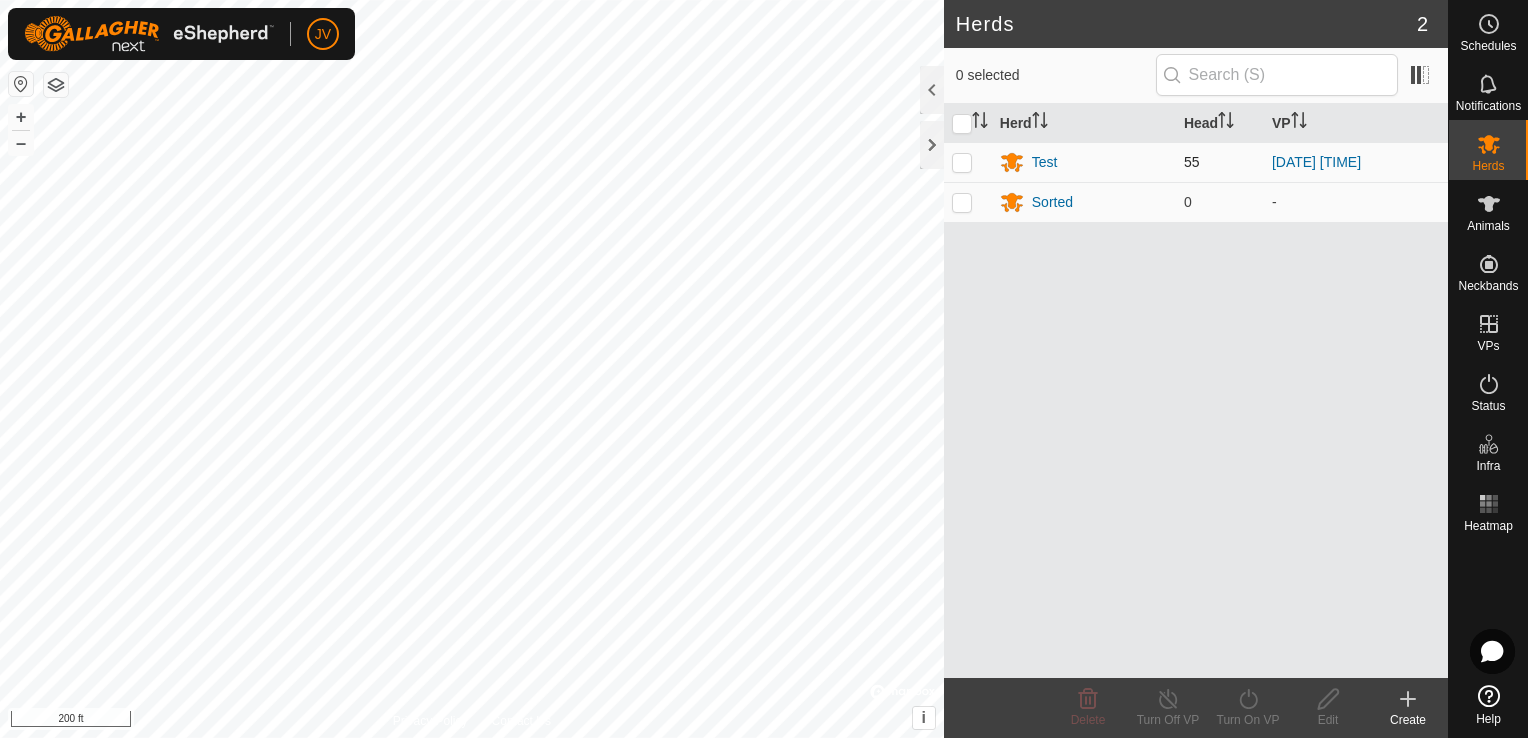 click at bounding box center (968, 162) 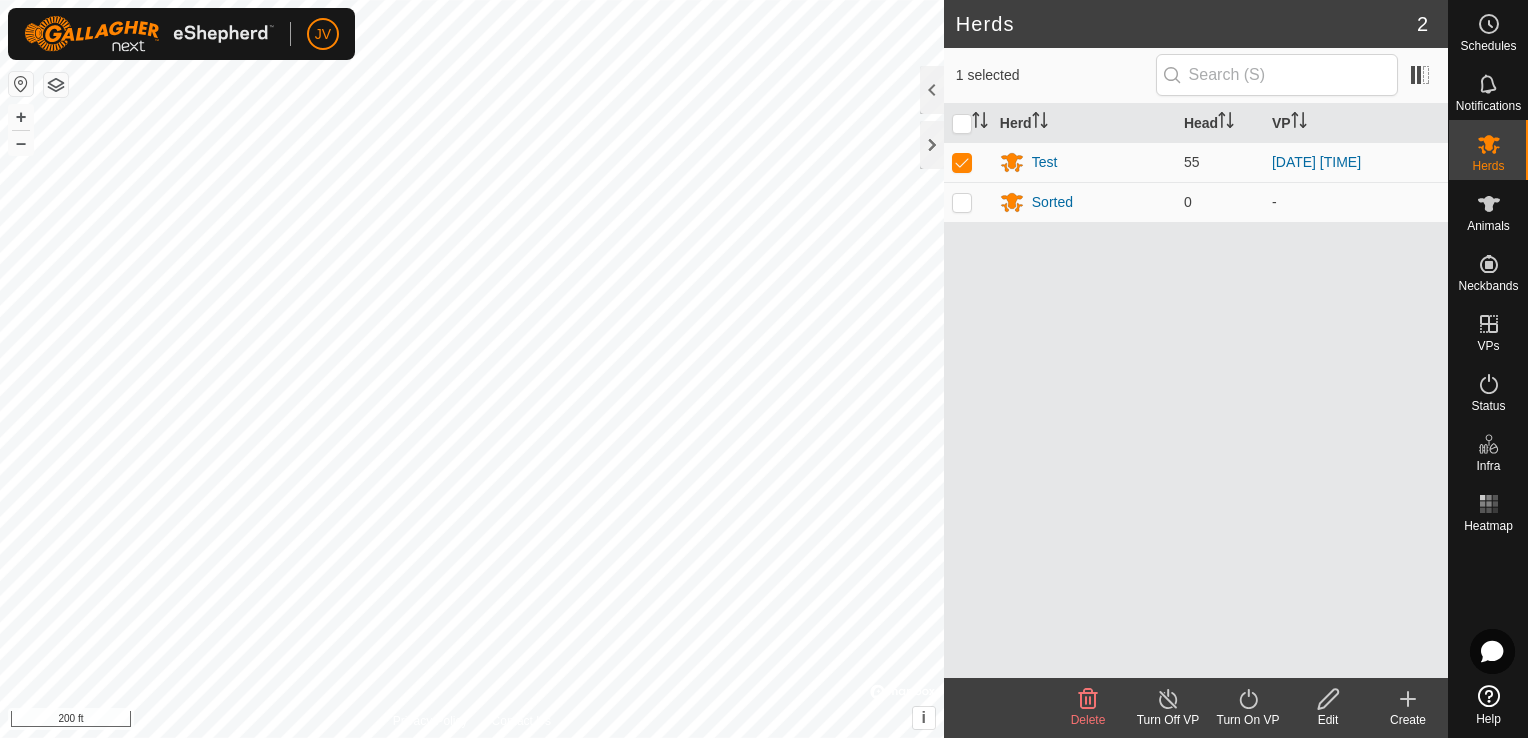 click 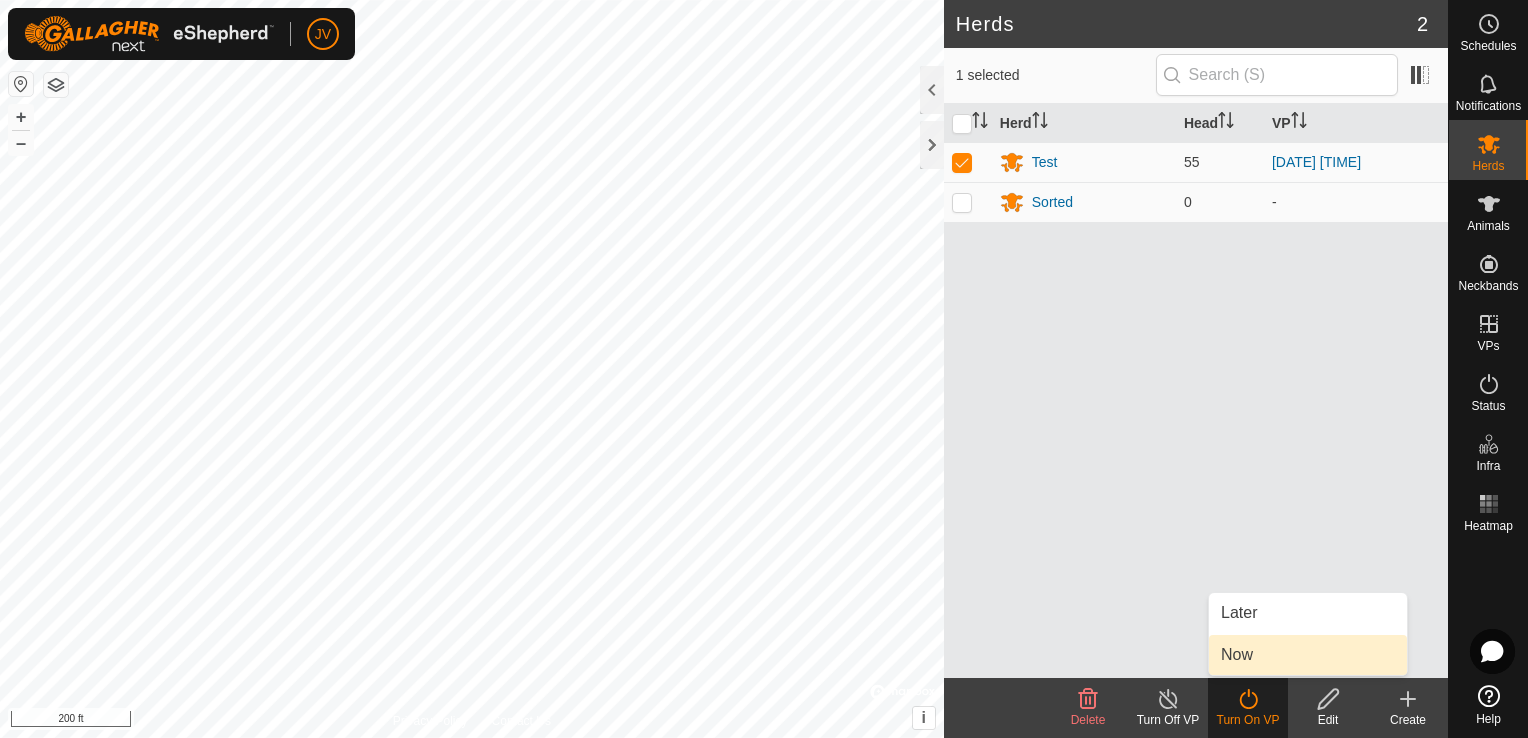 click on "Now" at bounding box center [1308, 655] 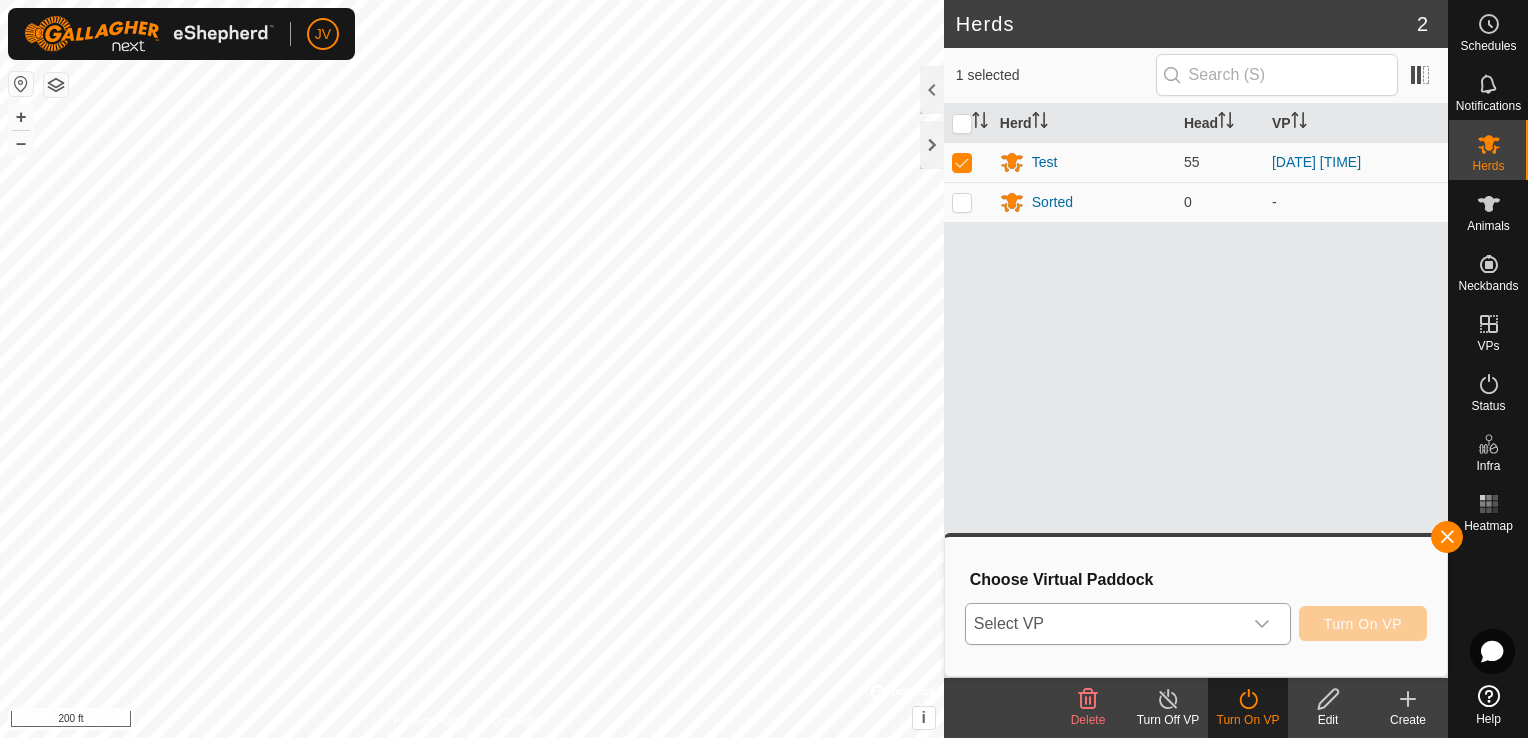 click on "Select VP" at bounding box center [1104, 624] 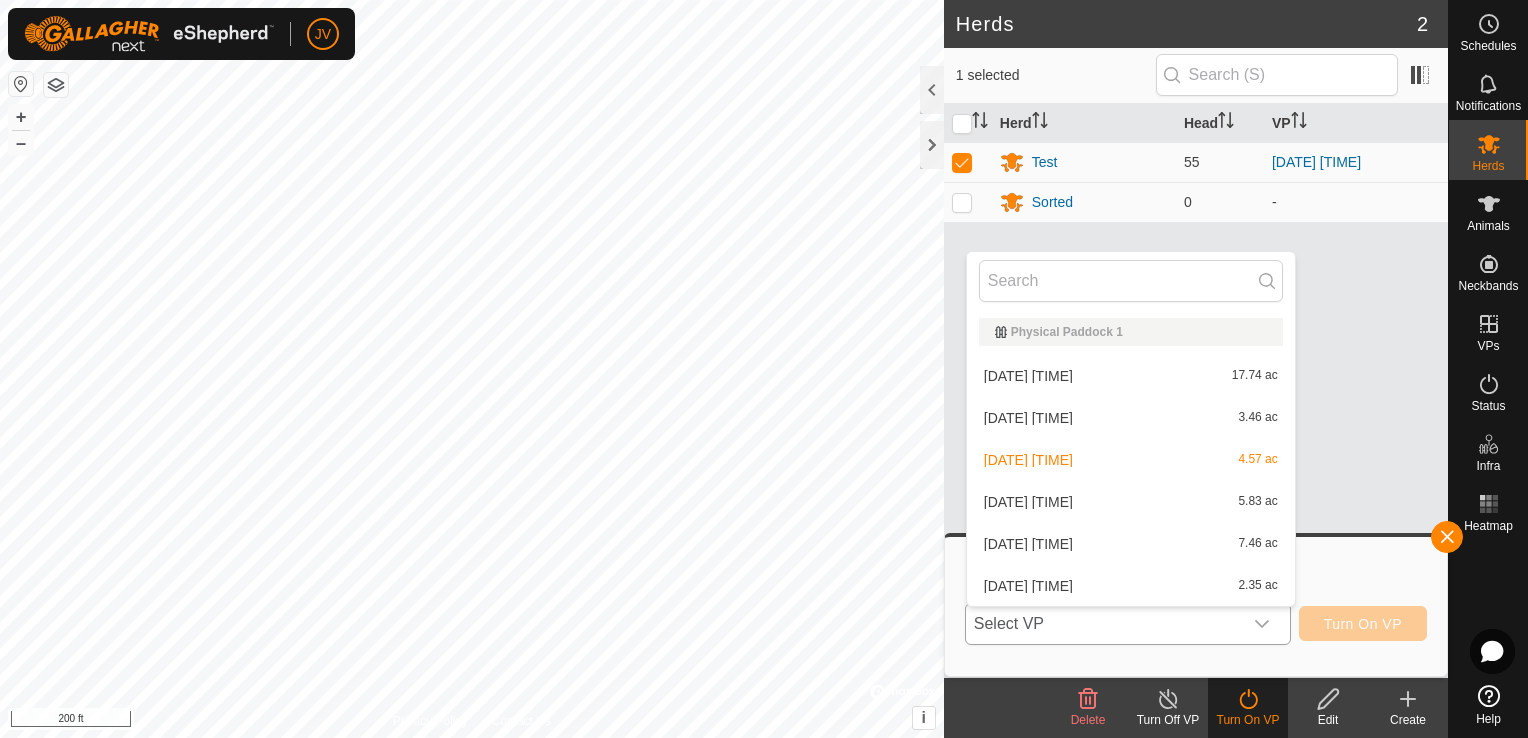 click on "[DATE] [TIME] 2.35 ac" at bounding box center (1131, 586) 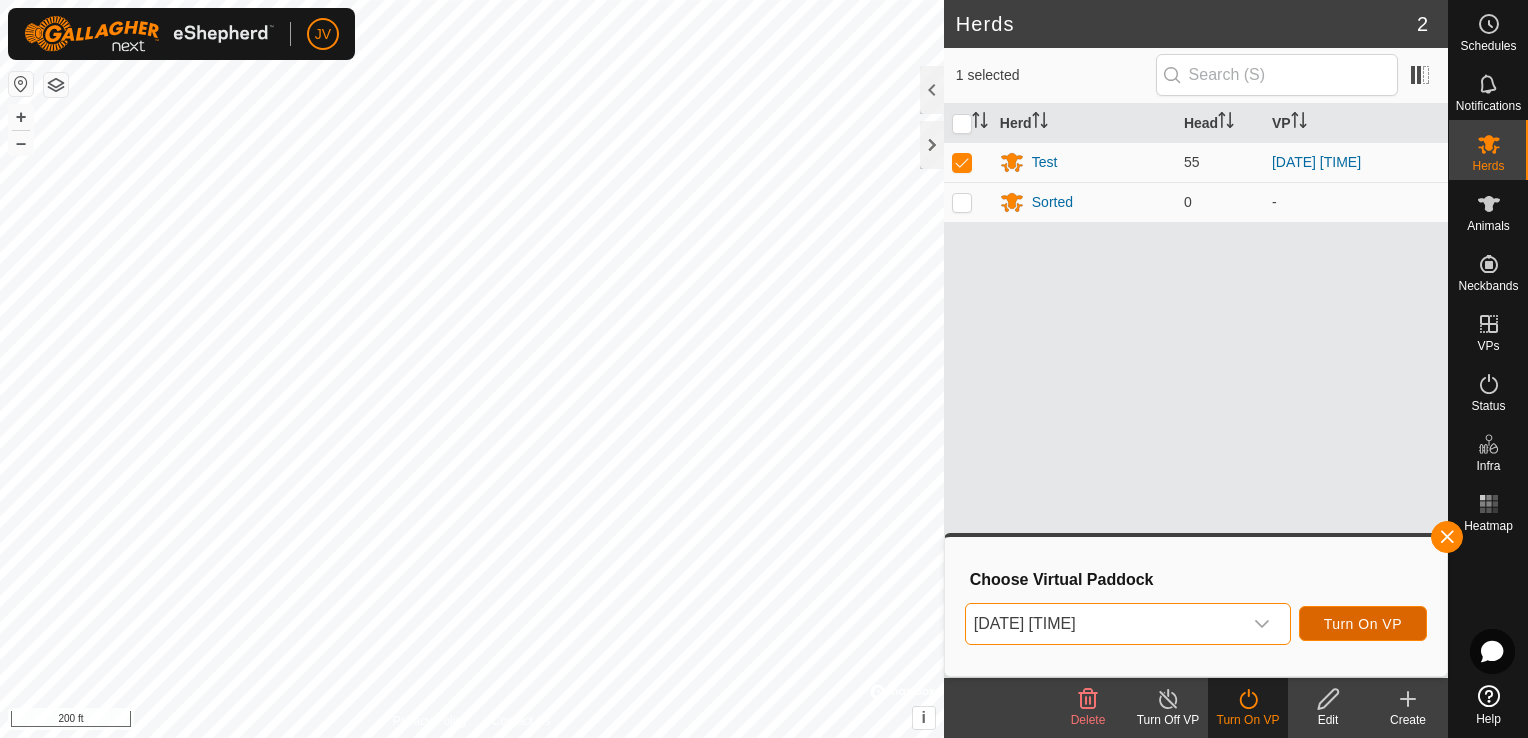 click on "Turn On VP" at bounding box center [1363, 624] 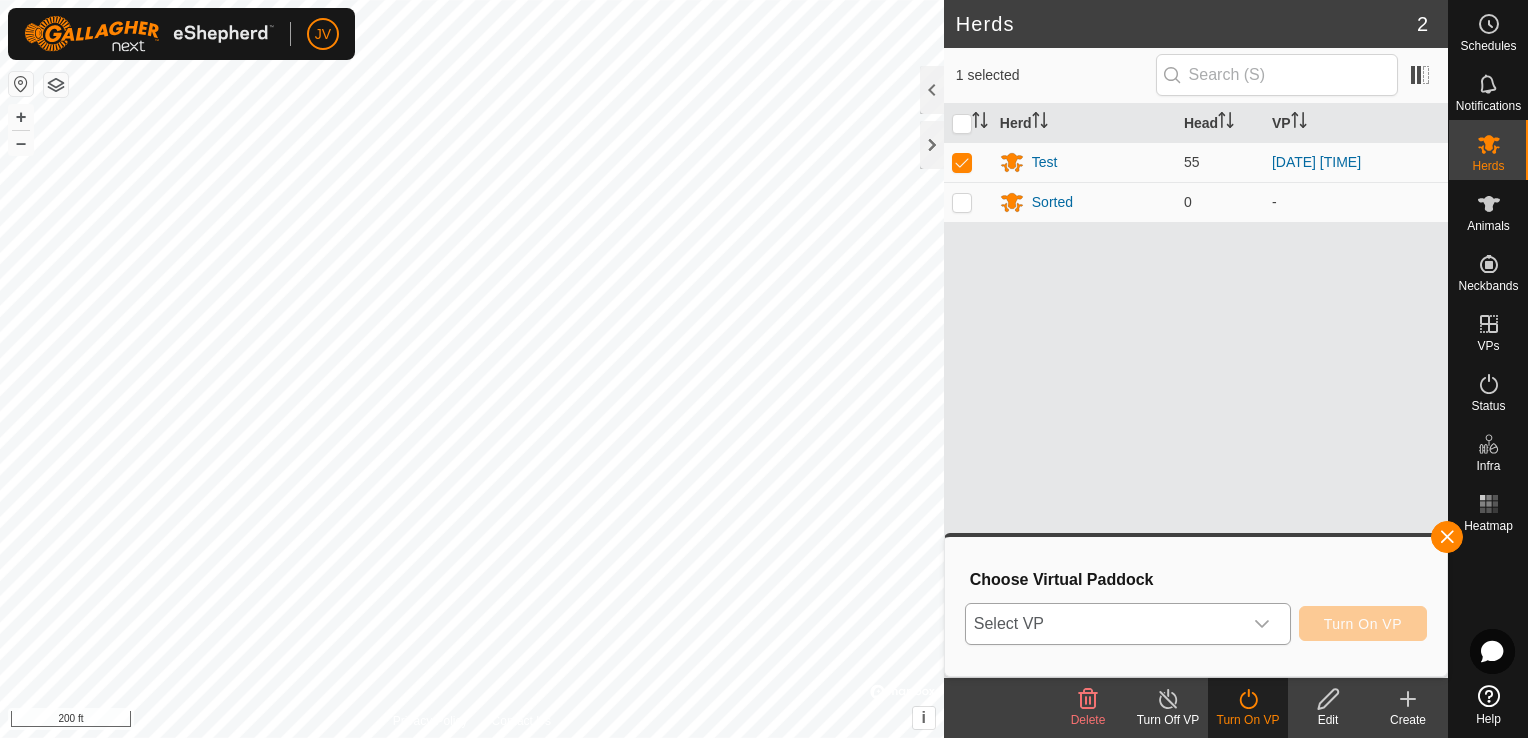 click 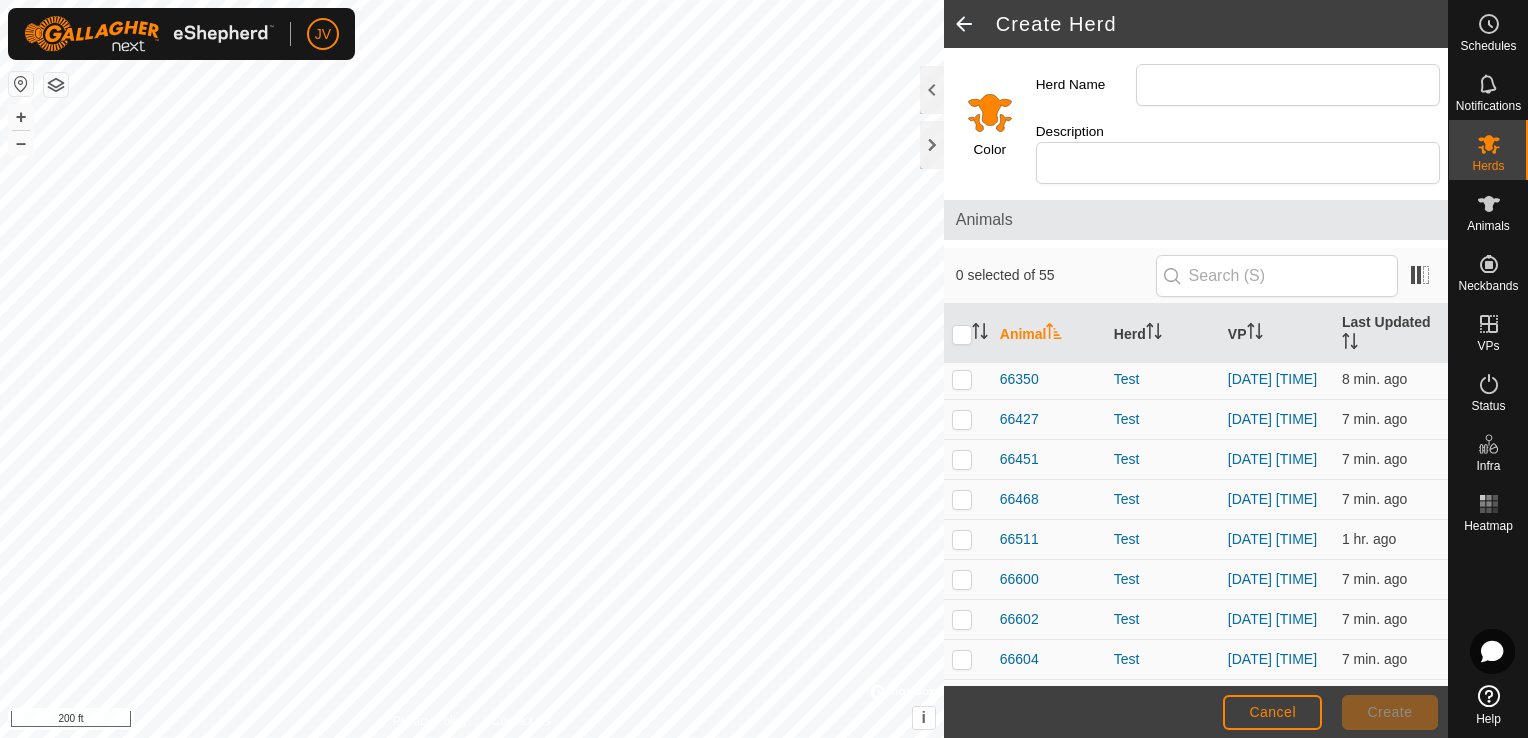 scroll, scrollTop: 0, scrollLeft: 0, axis: both 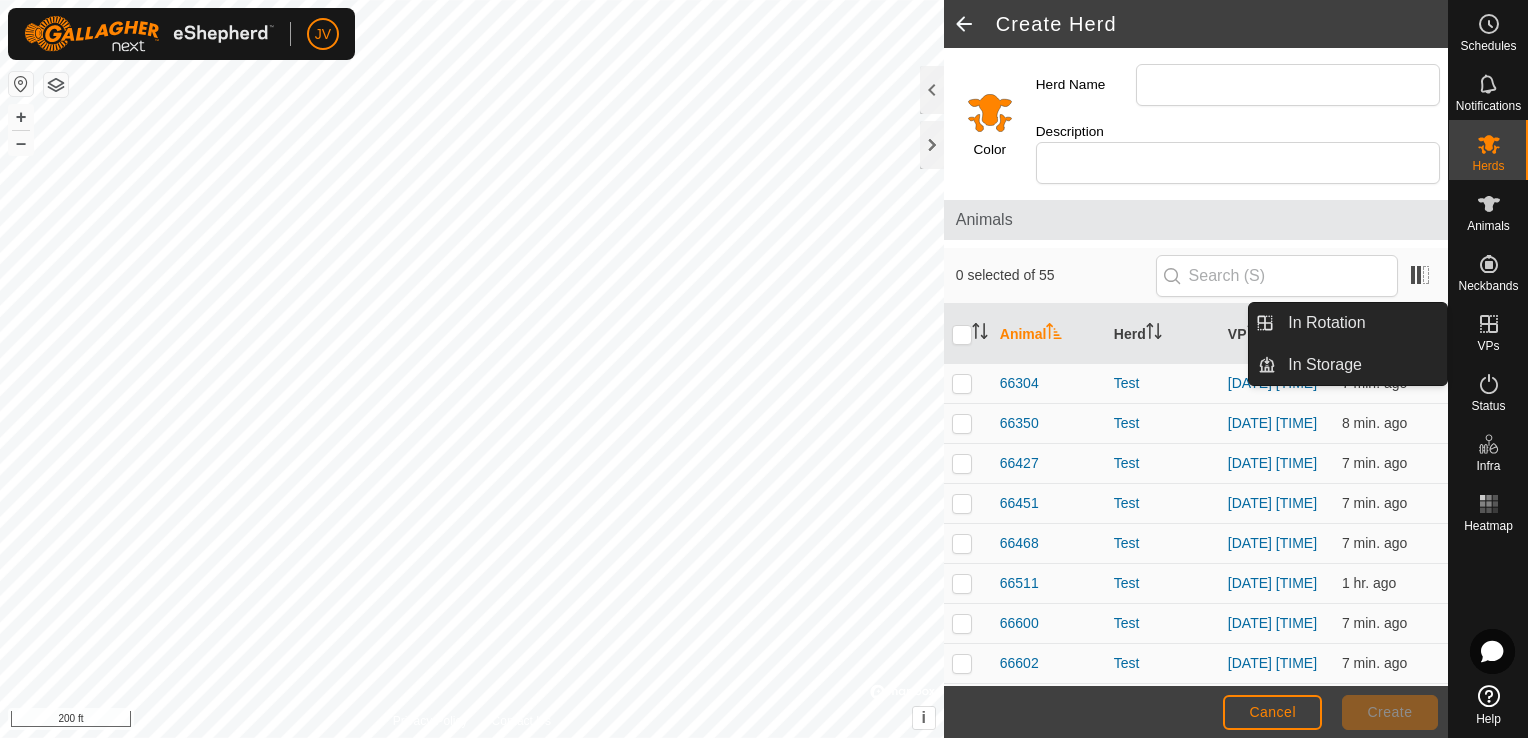 click 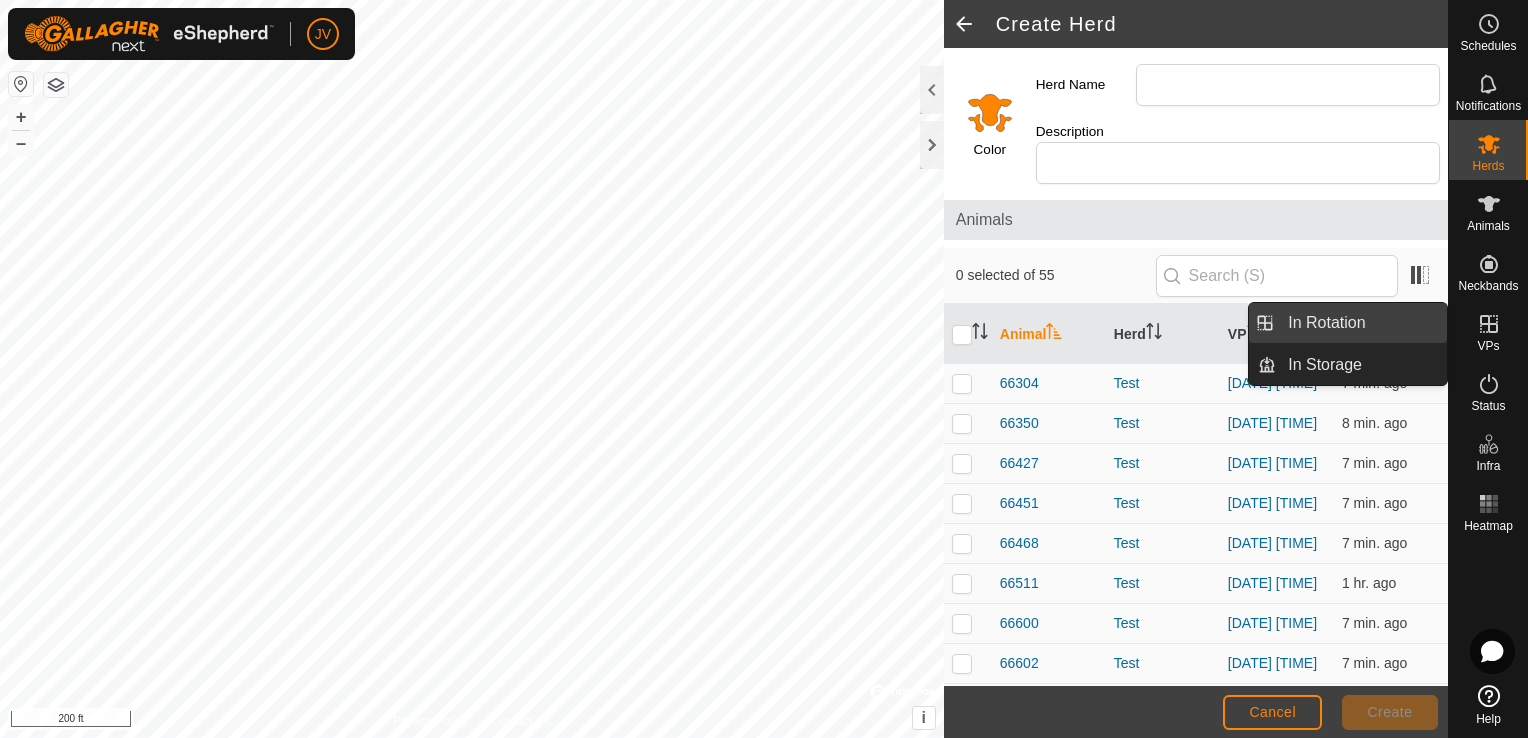 click on "In Rotation" at bounding box center (1361, 323) 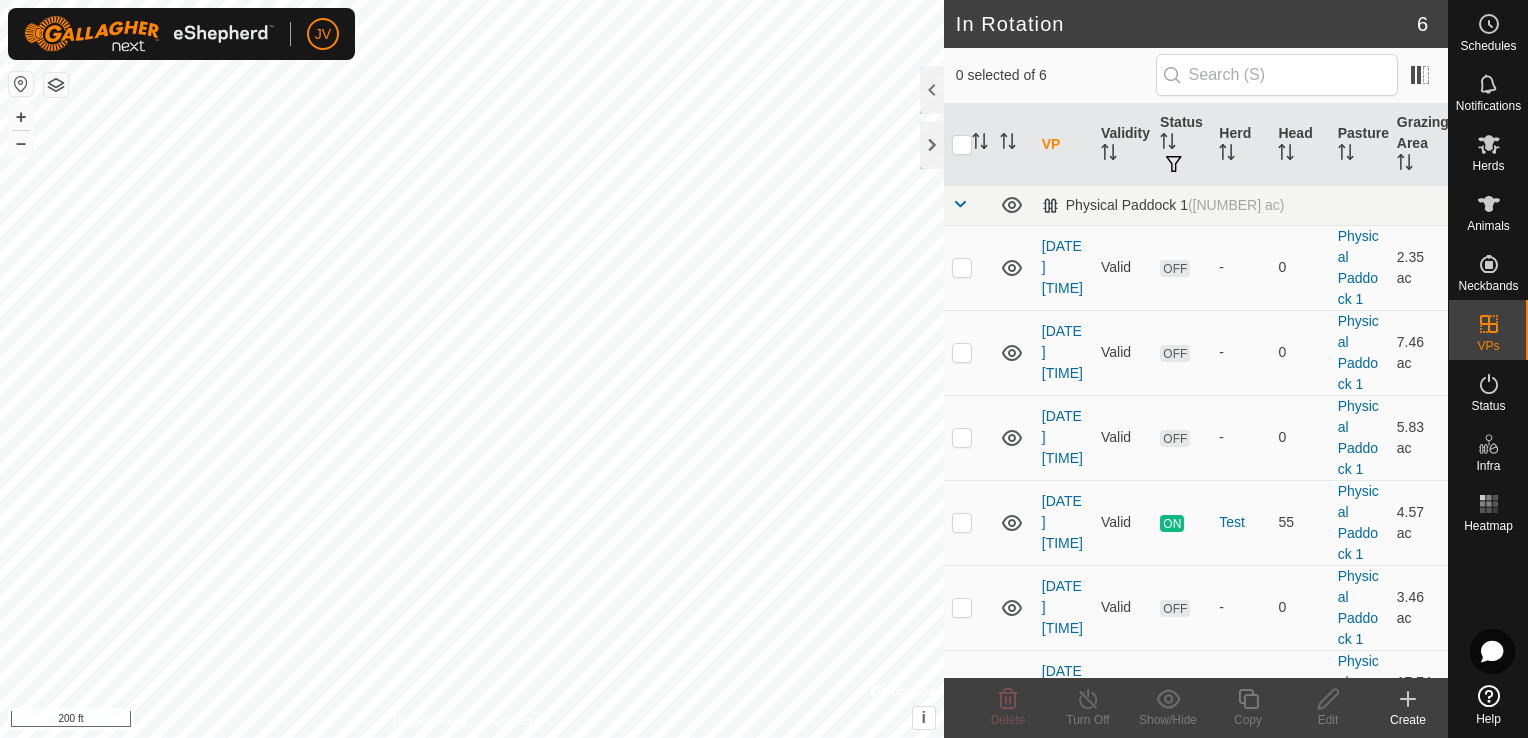 click 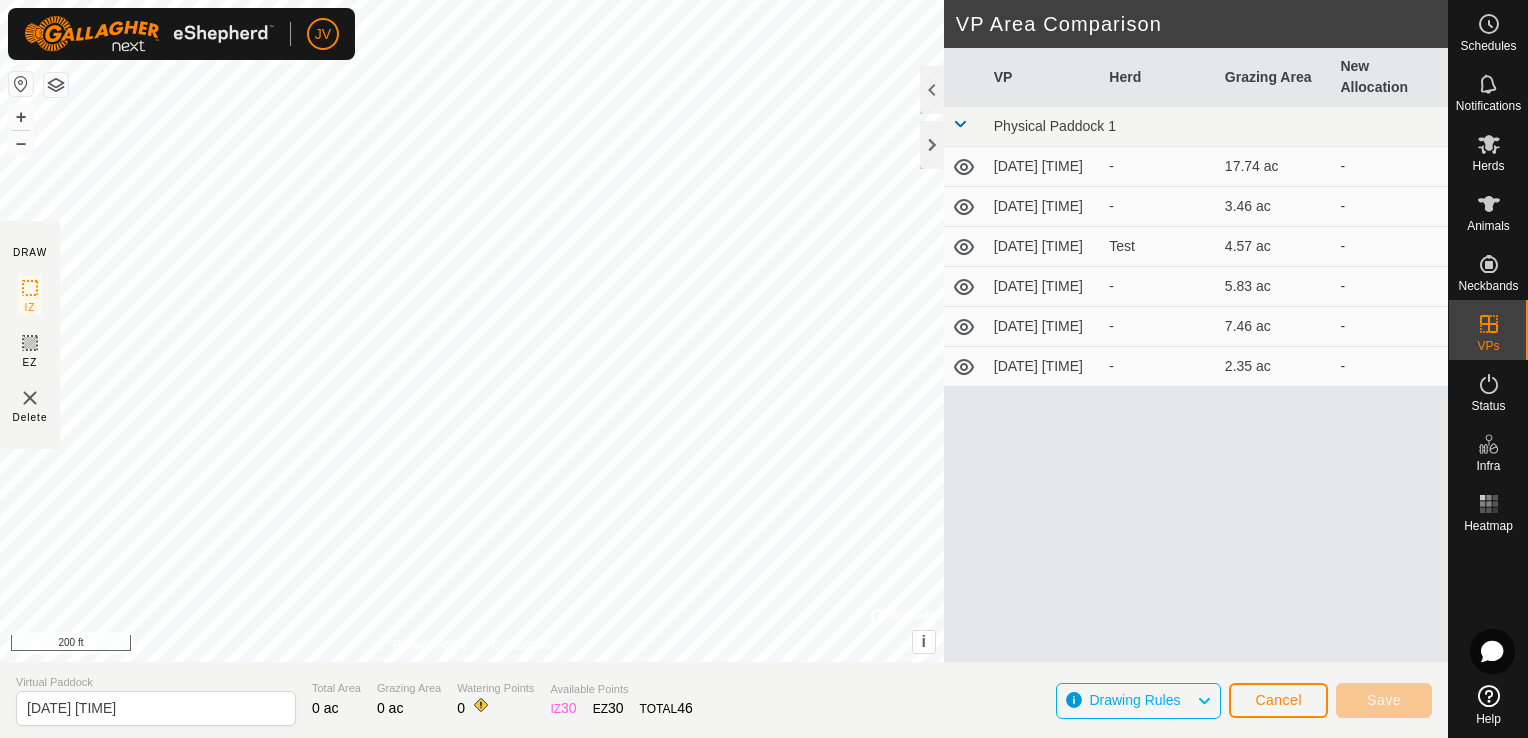 click on "Drawing Rules" 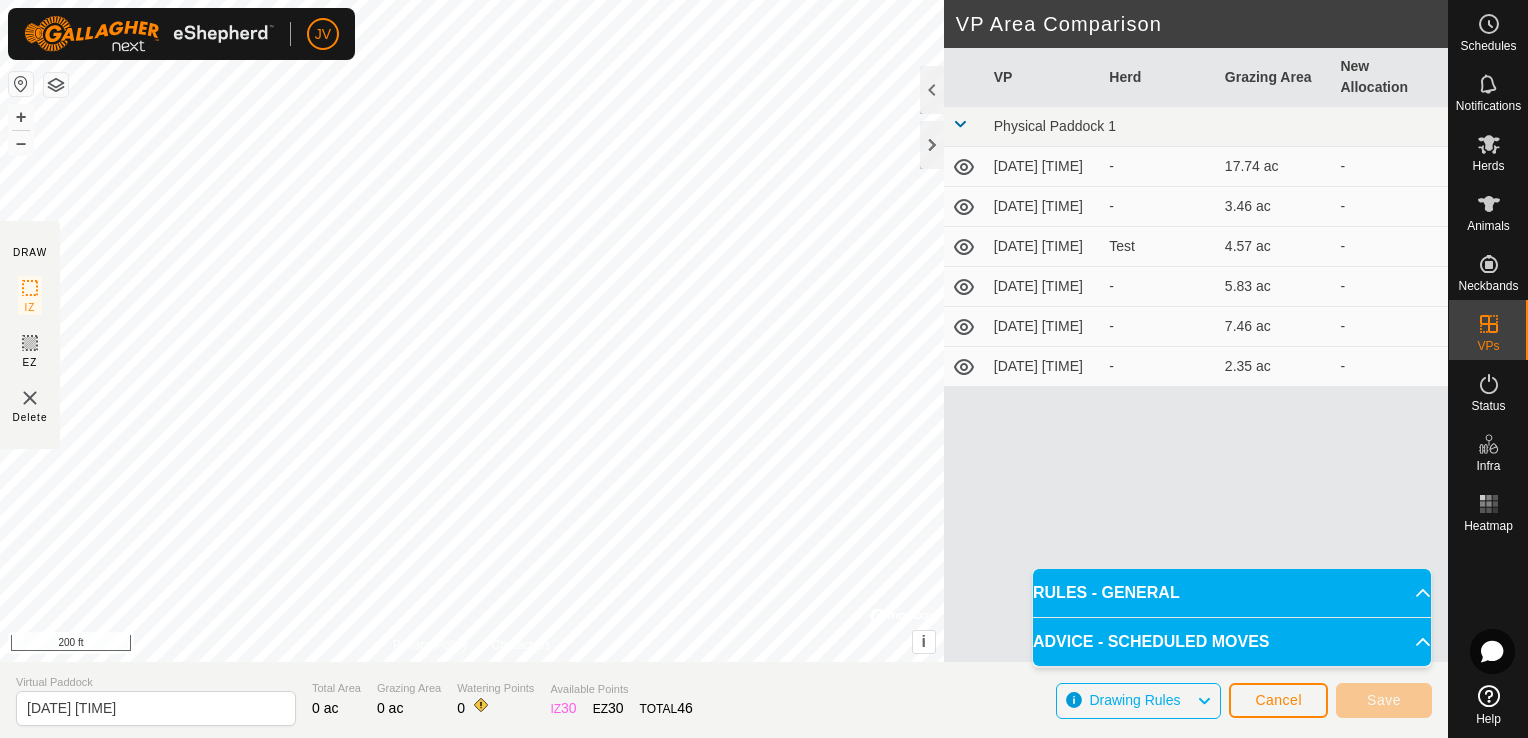 click on "RULES - GENERAL" at bounding box center (1232, 593) 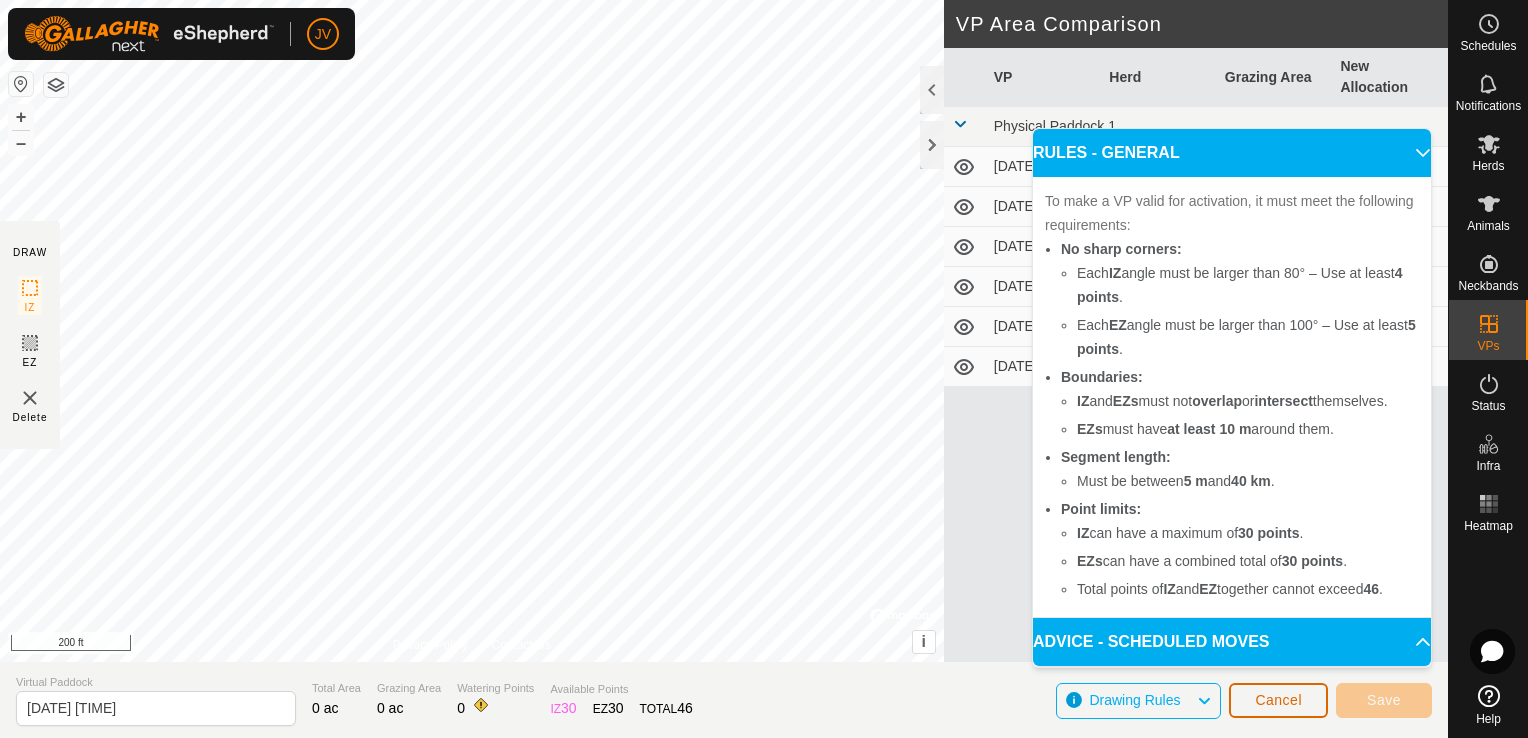 click on "Cancel" 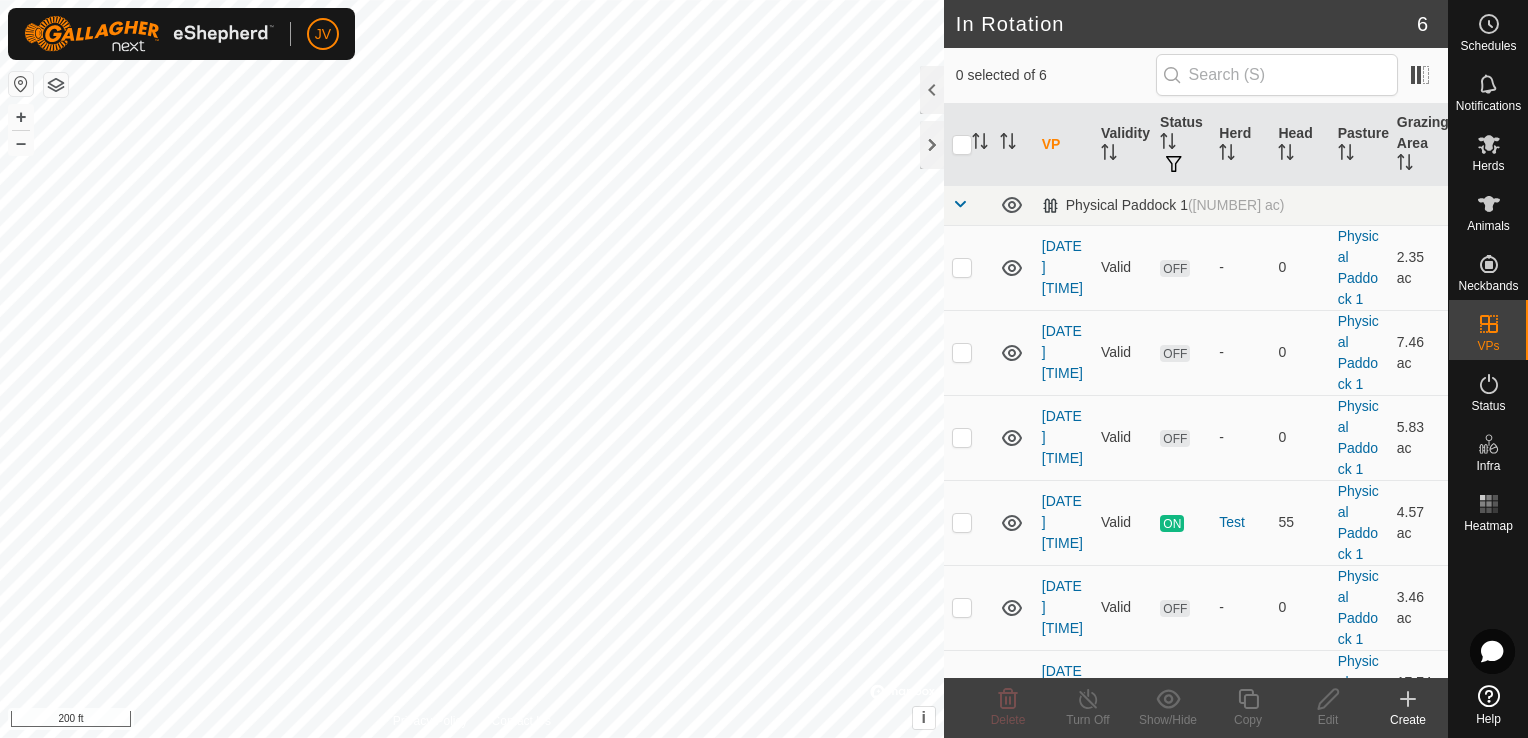 click 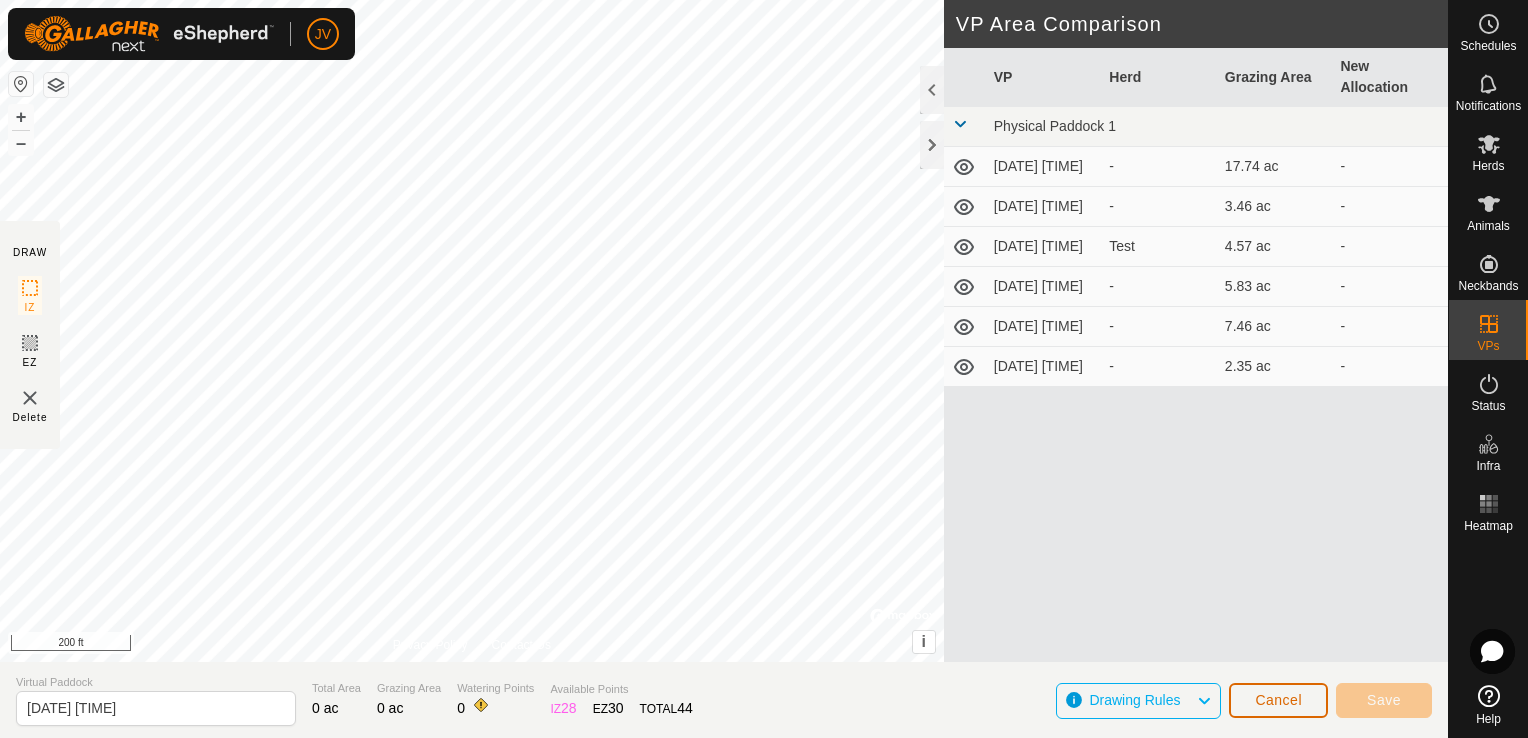click on "Cancel" 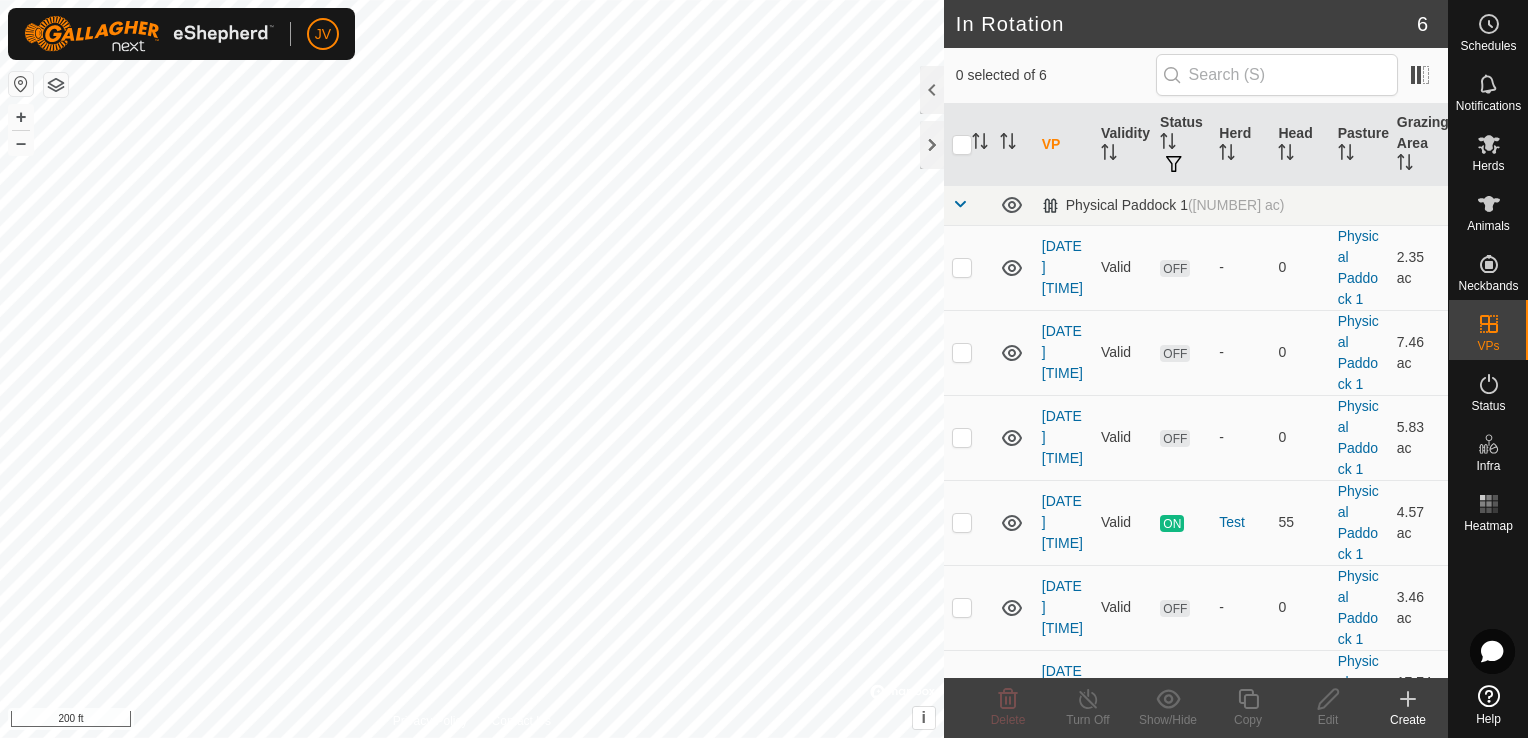 click 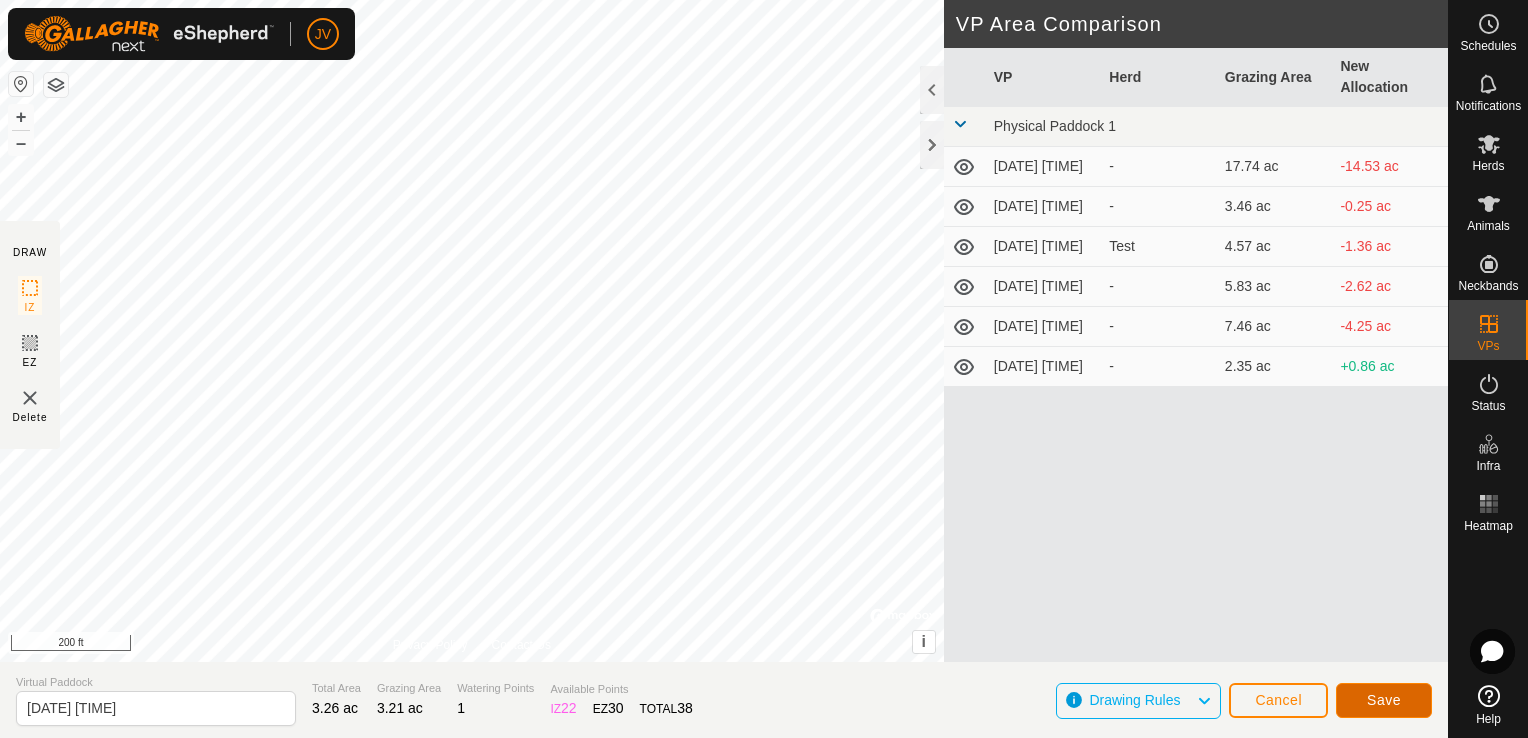 click on "Save" 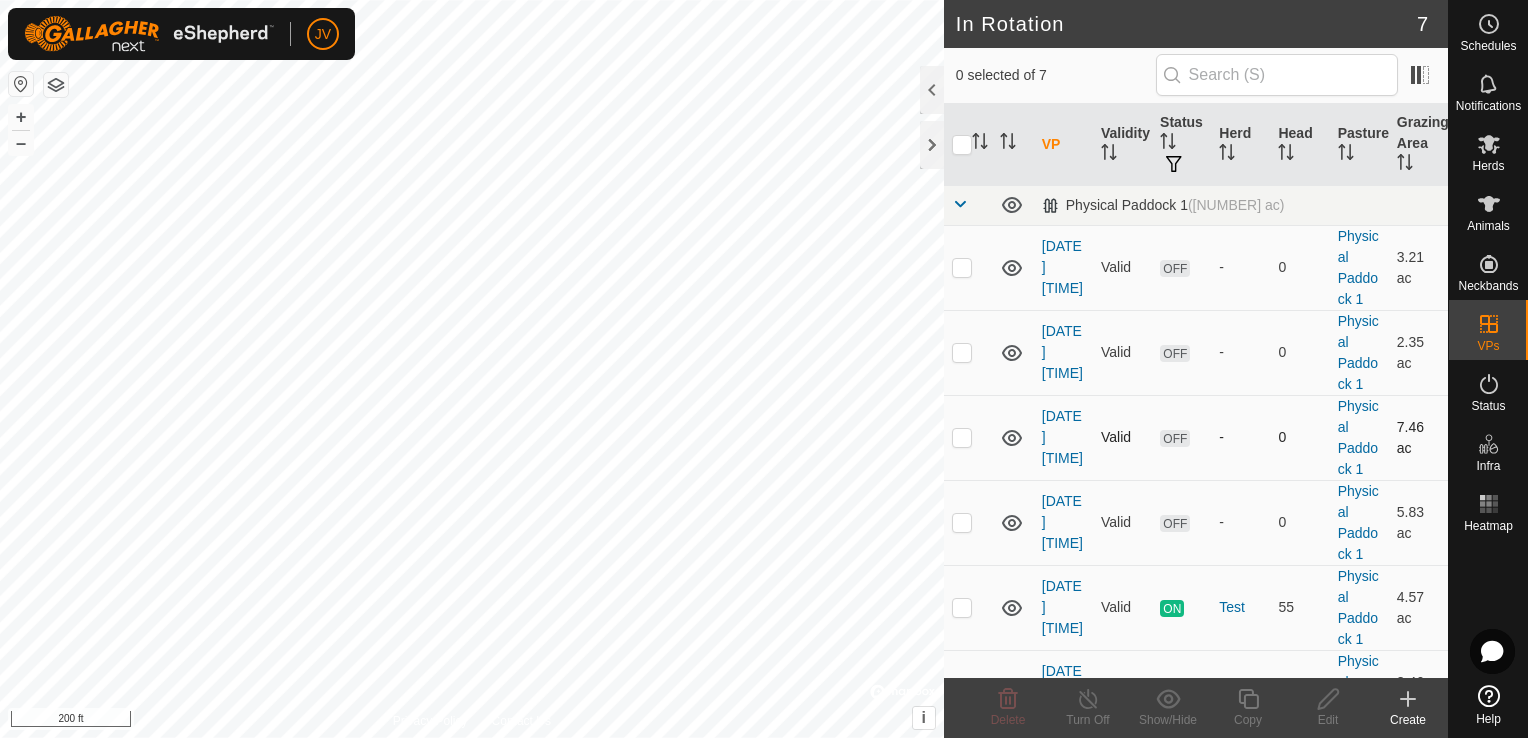 checkbox on "true" 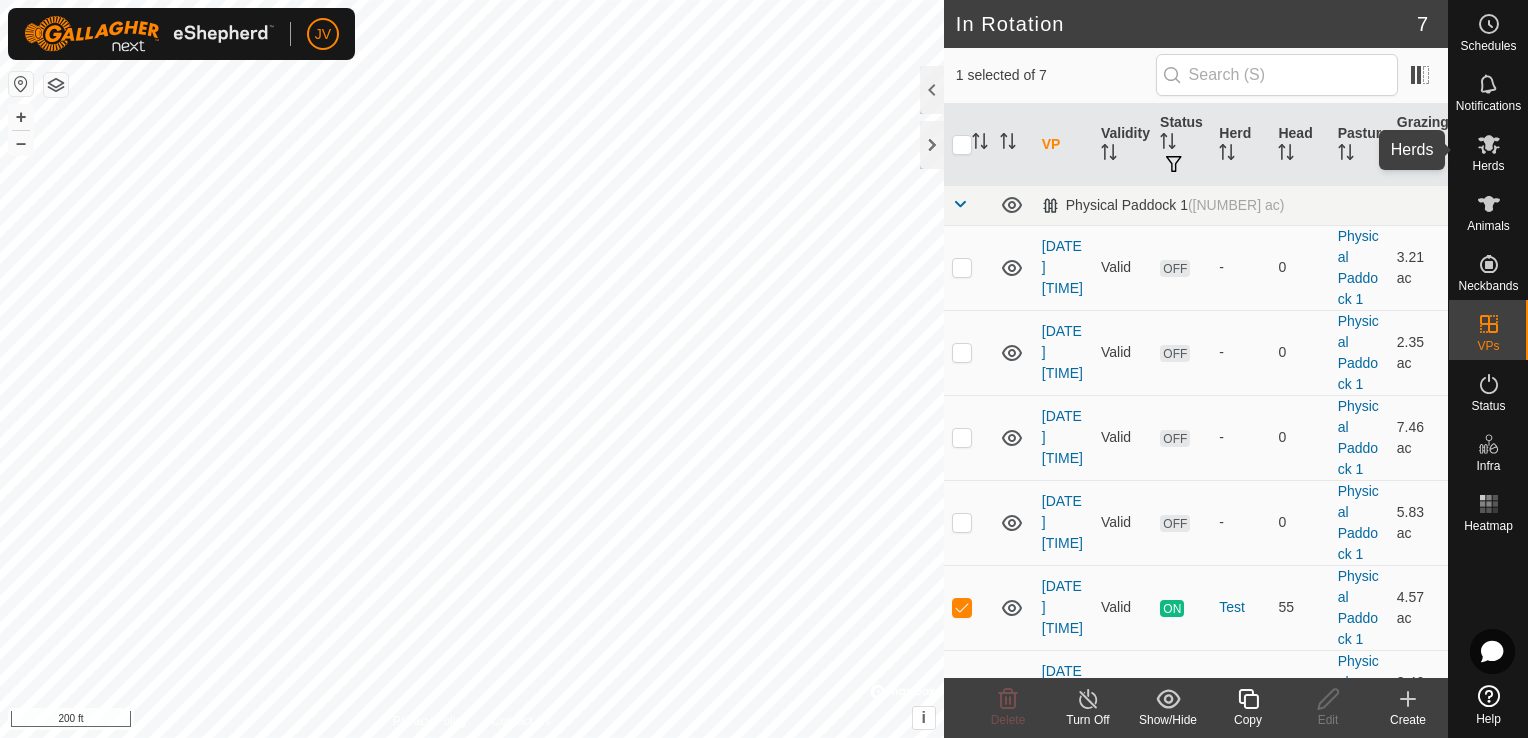 click 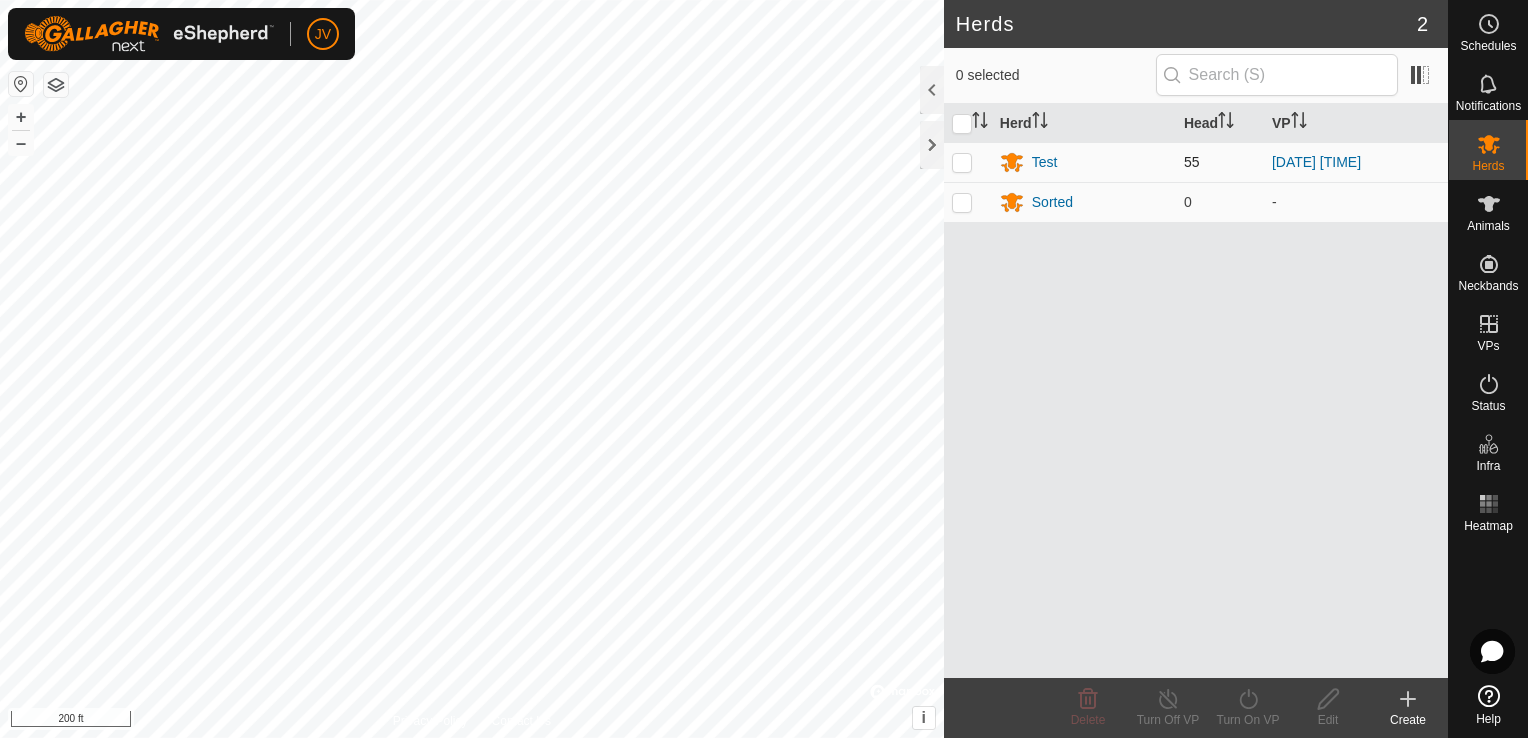 click at bounding box center (962, 162) 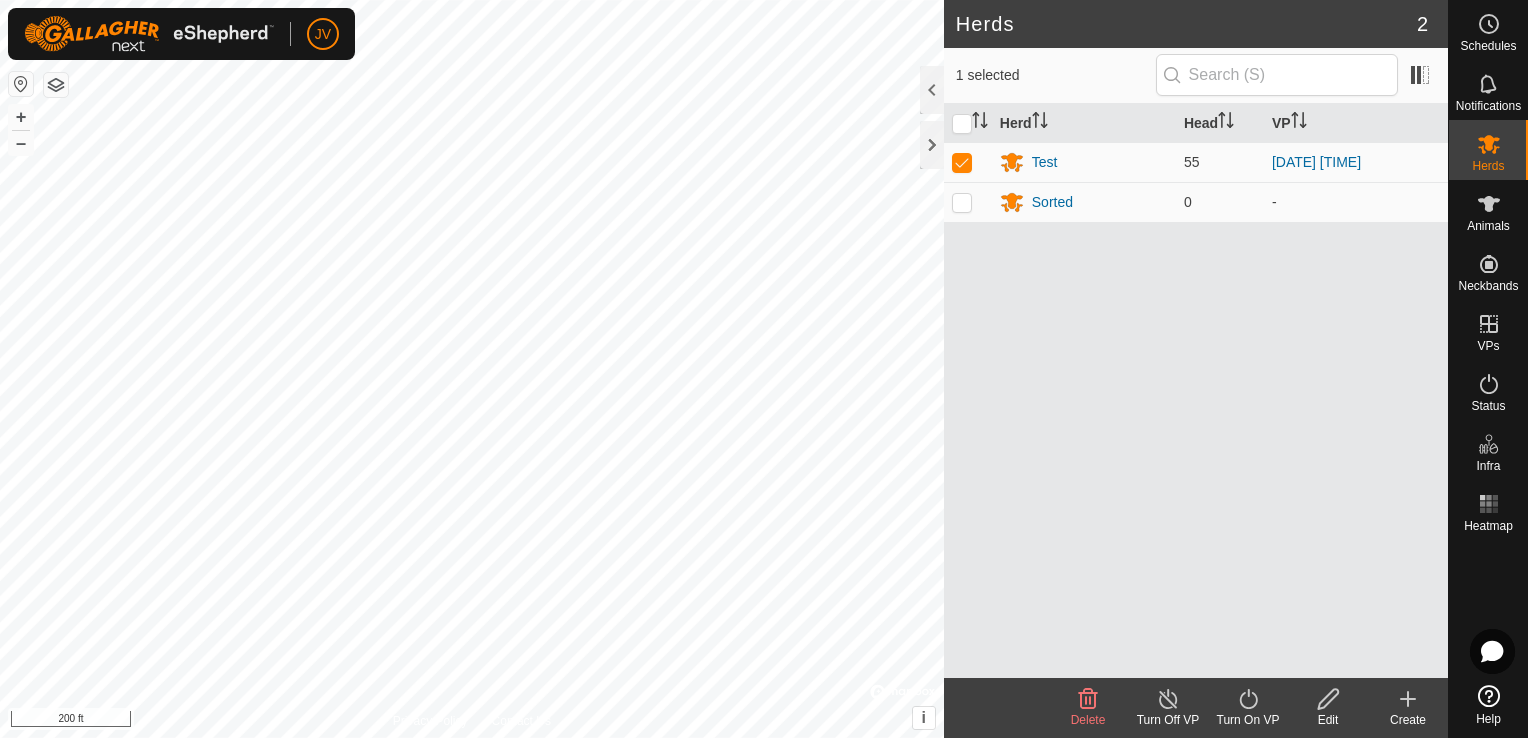 click 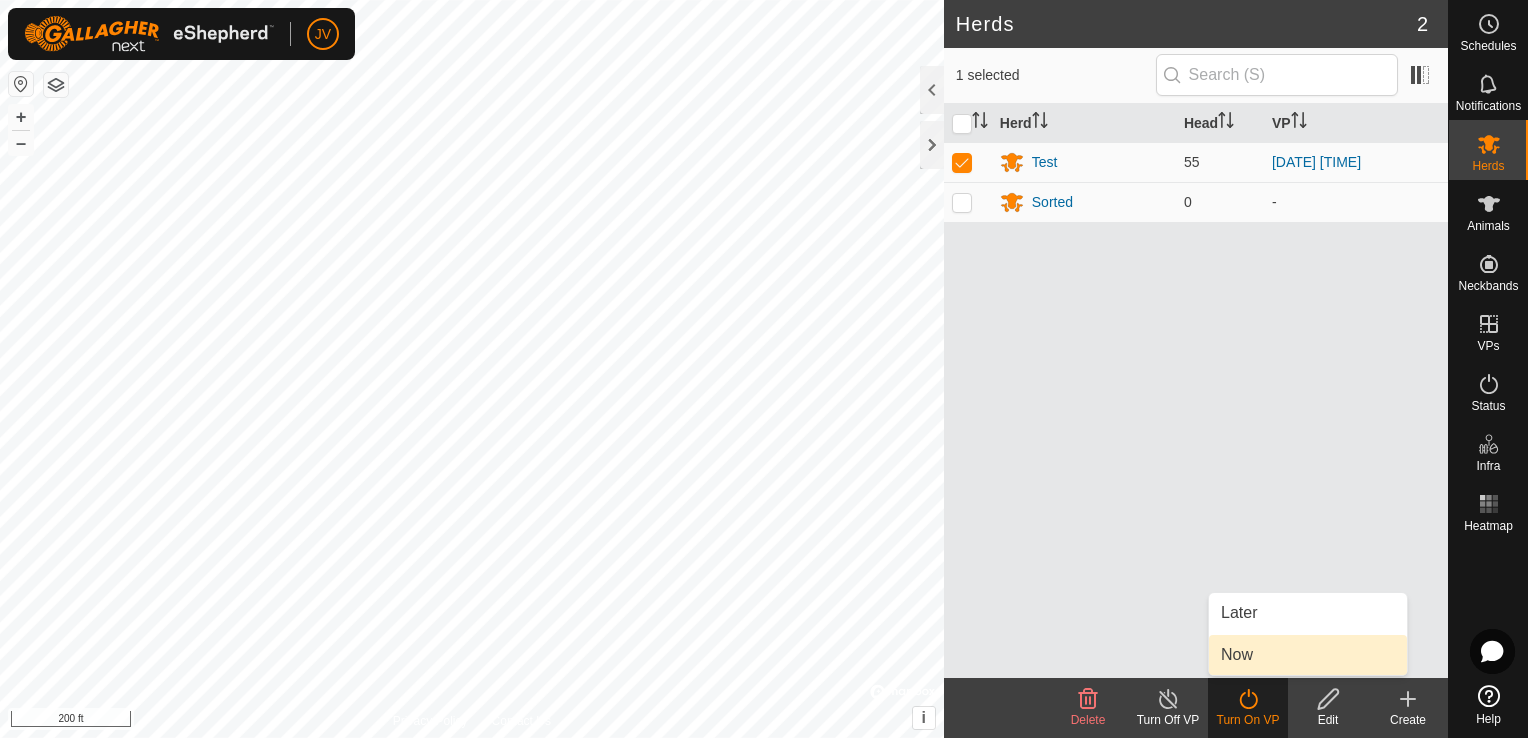 click on "Now" at bounding box center [1308, 655] 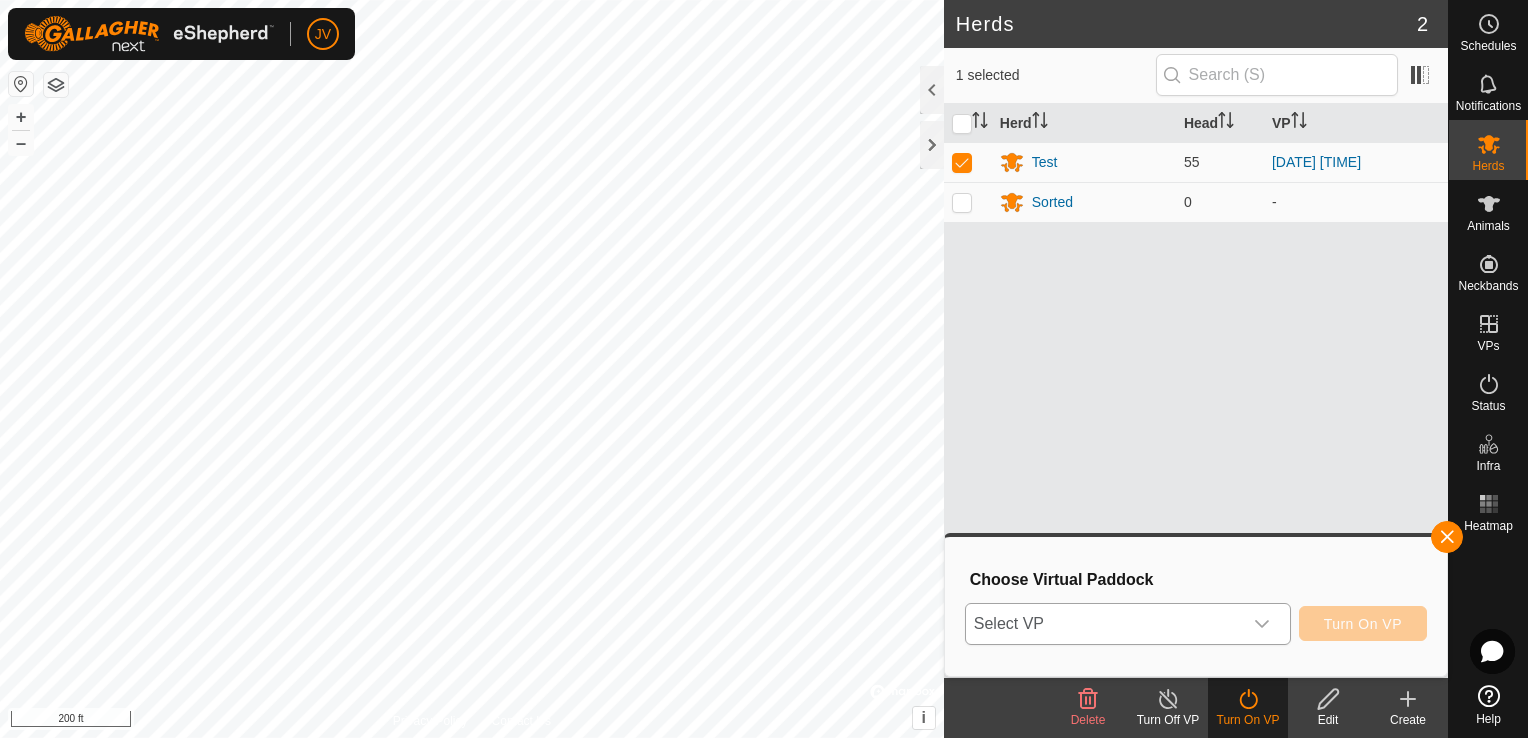 click on "Select VP" at bounding box center (1104, 624) 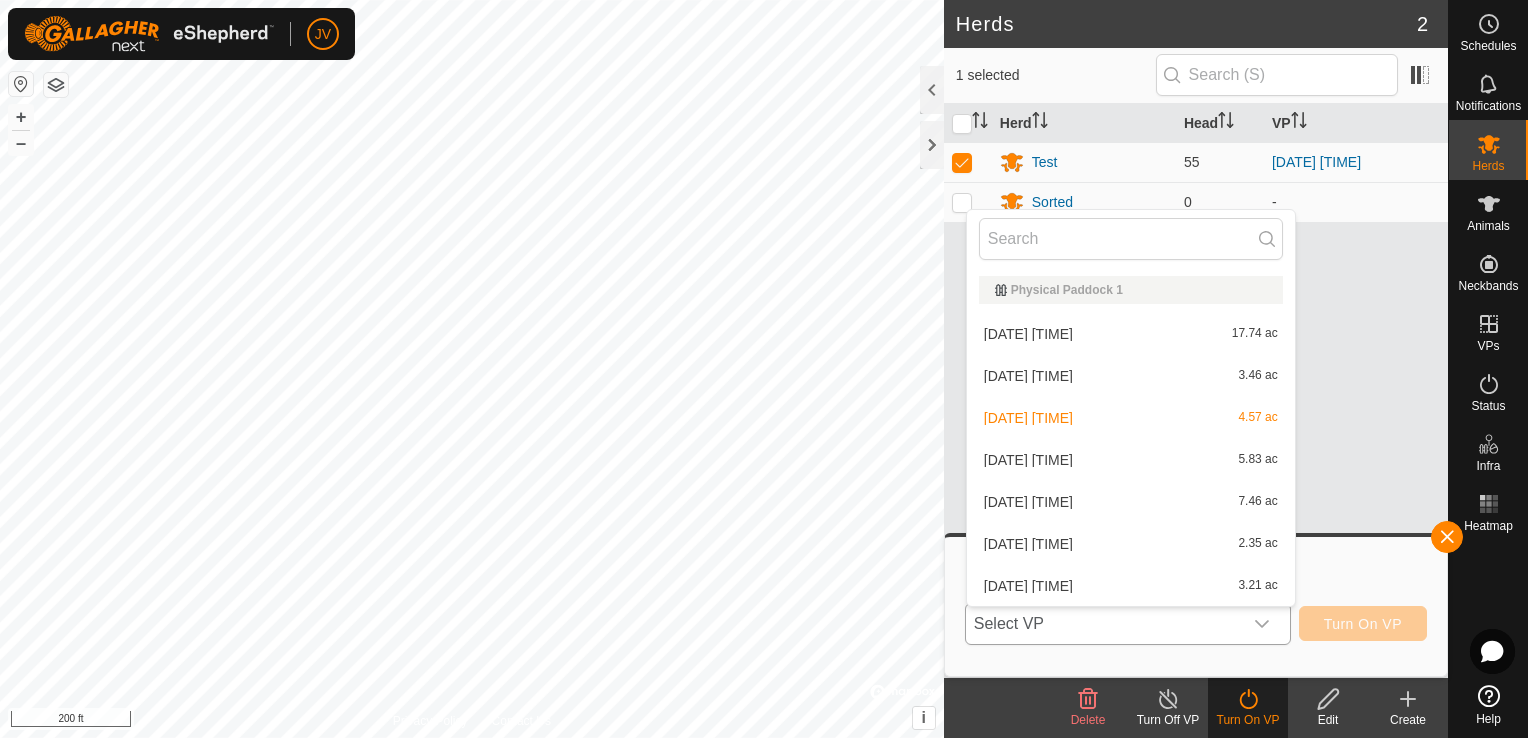 click on "[DATE] [TIME] 3.21 ac" at bounding box center (1131, 586) 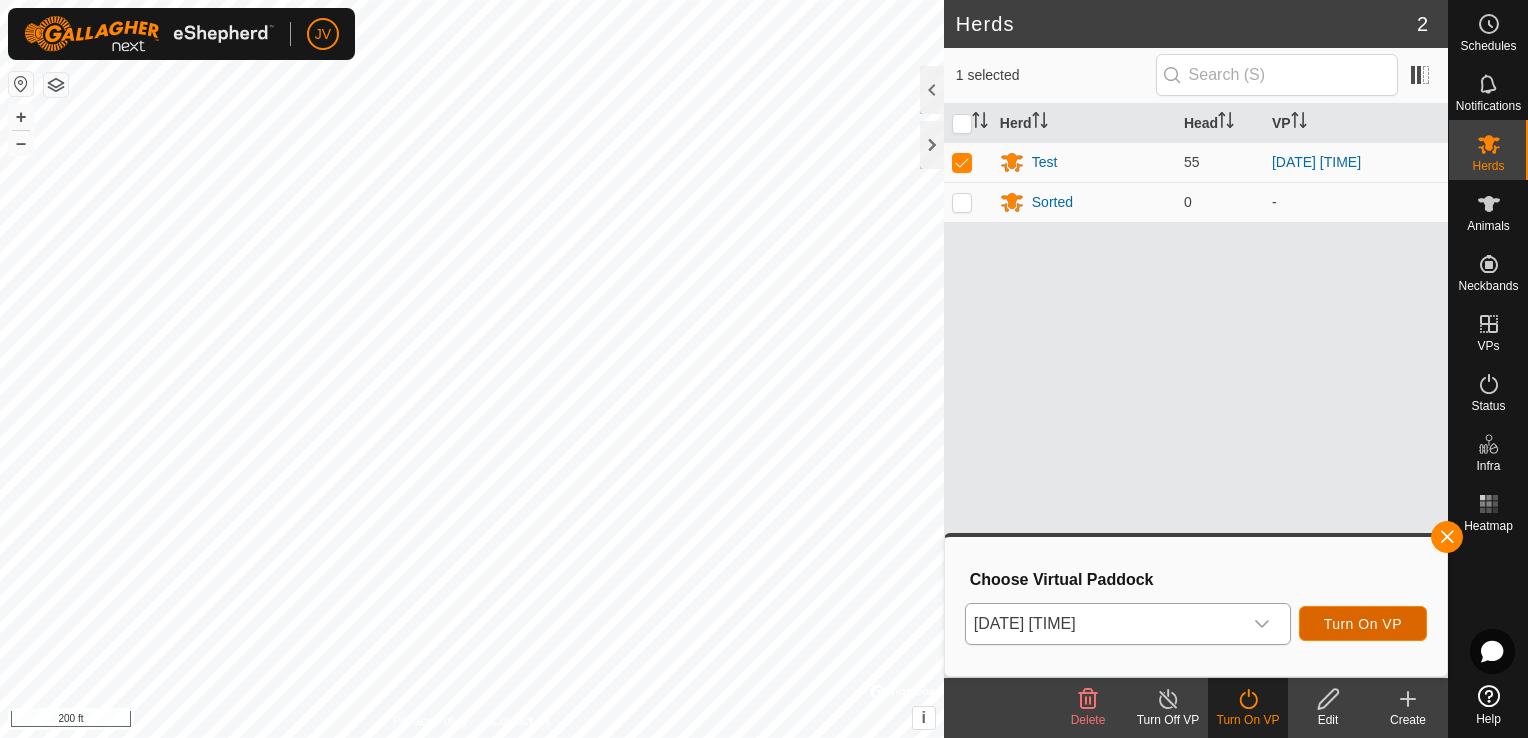 click on "Turn On VP" at bounding box center [1363, 624] 